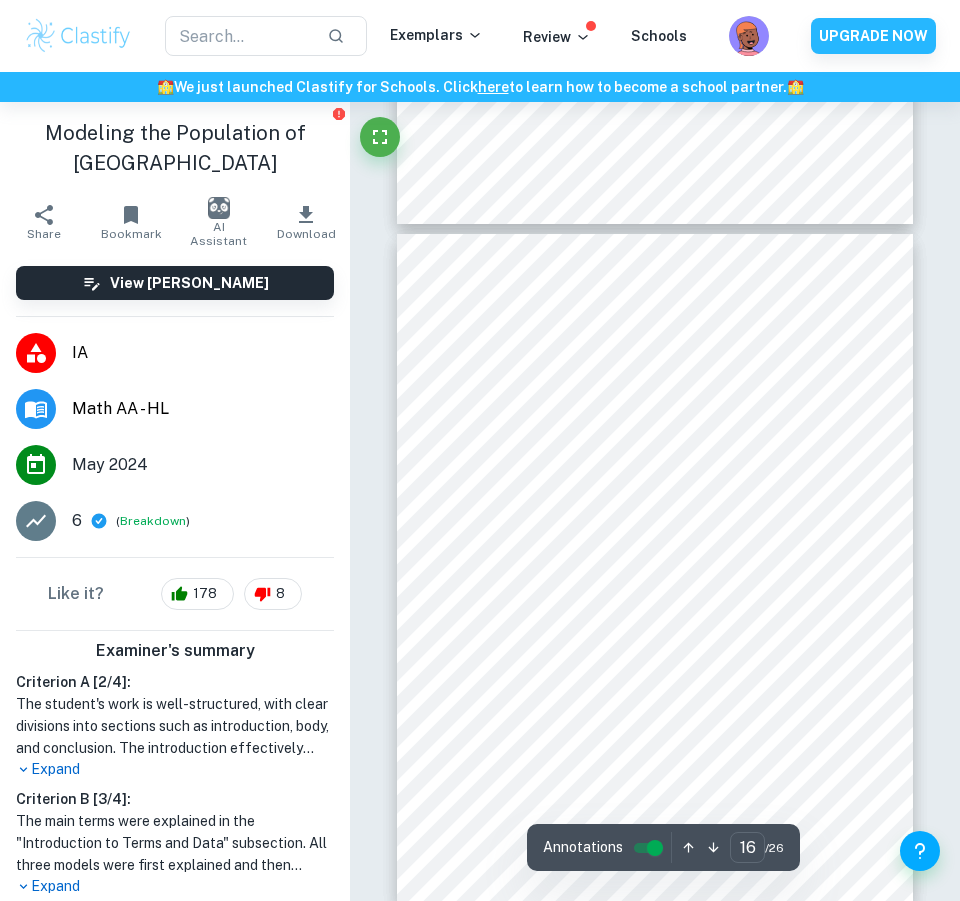scroll, scrollTop: 10100, scrollLeft: 0, axis: vertical 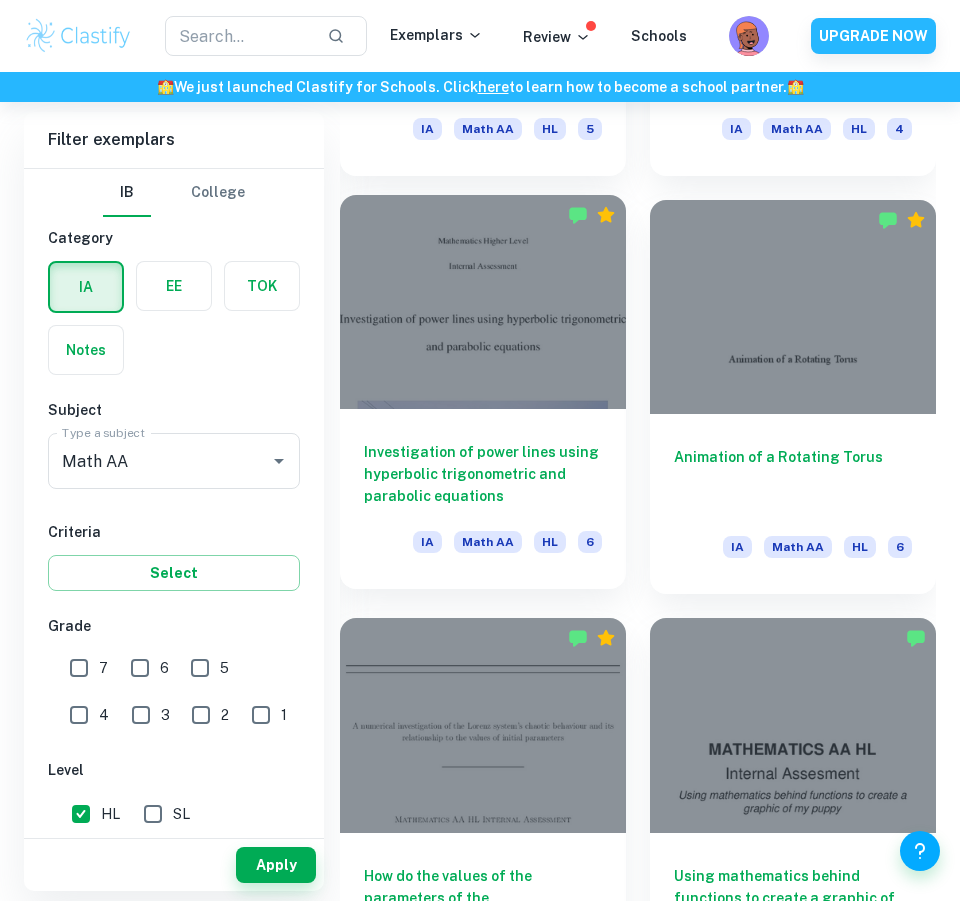 click at bounding box center (483, 302) 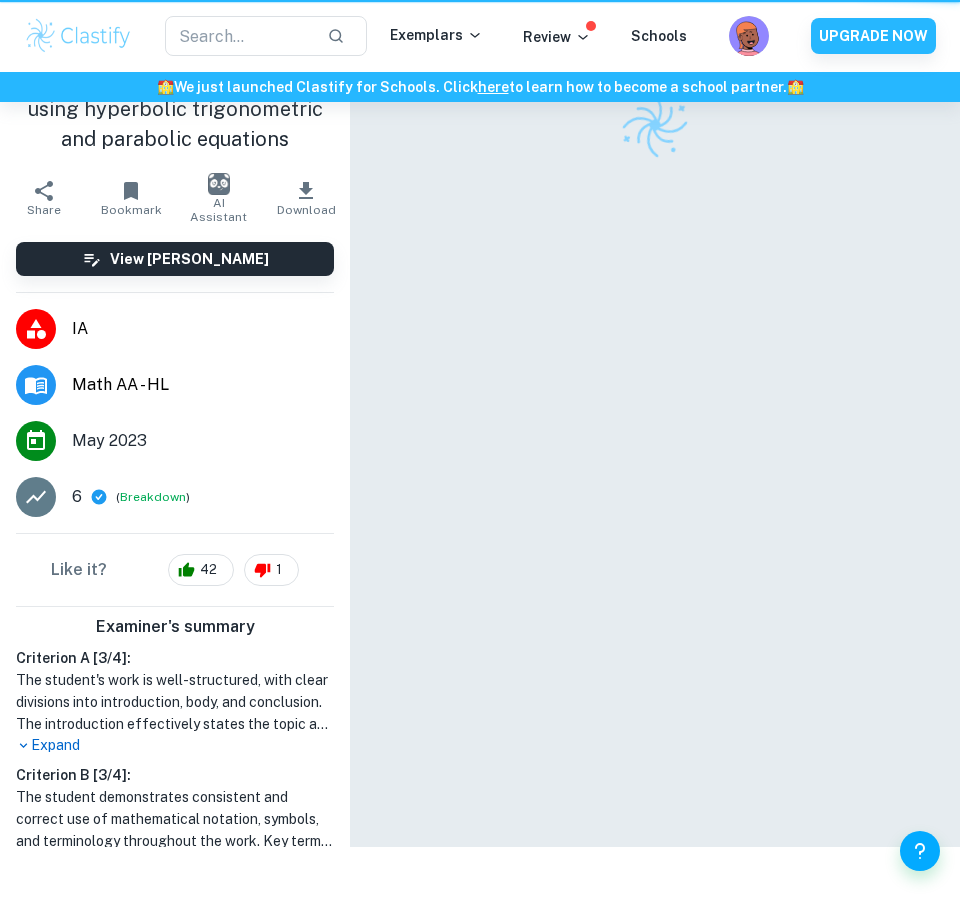 scroll, scrollTop: 0, scrollLeft: 0, axis: both 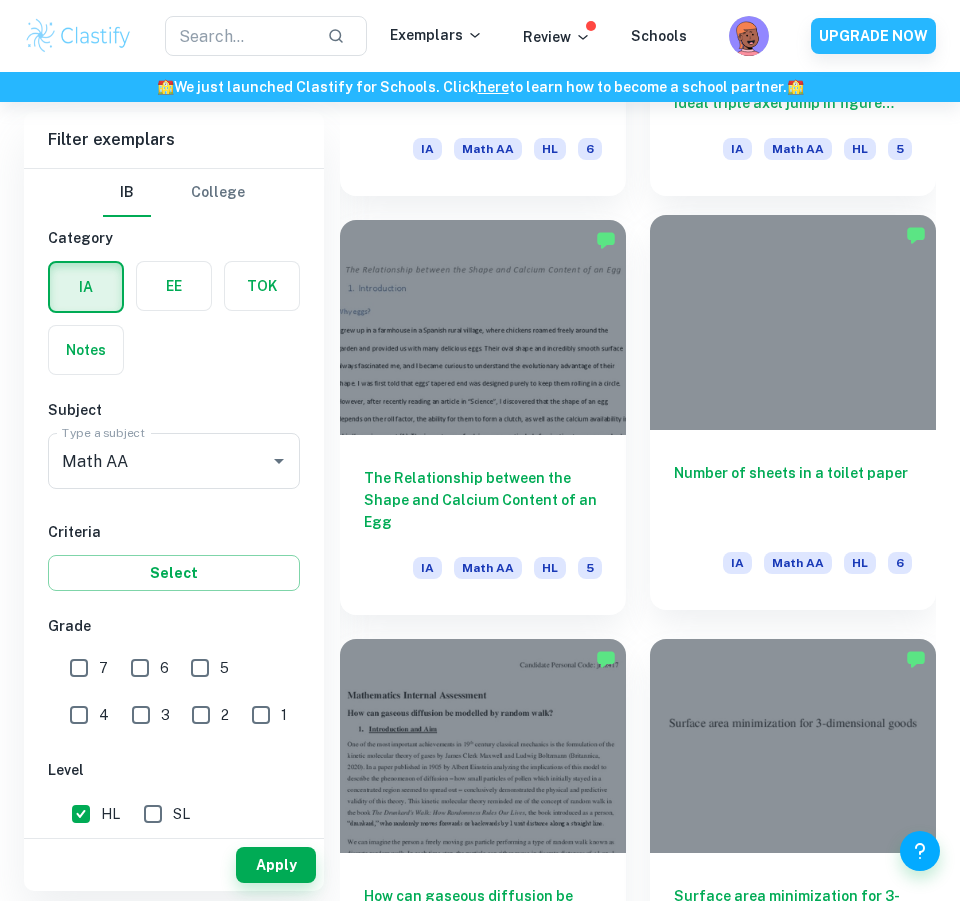 click at bounding box center [793, 322] 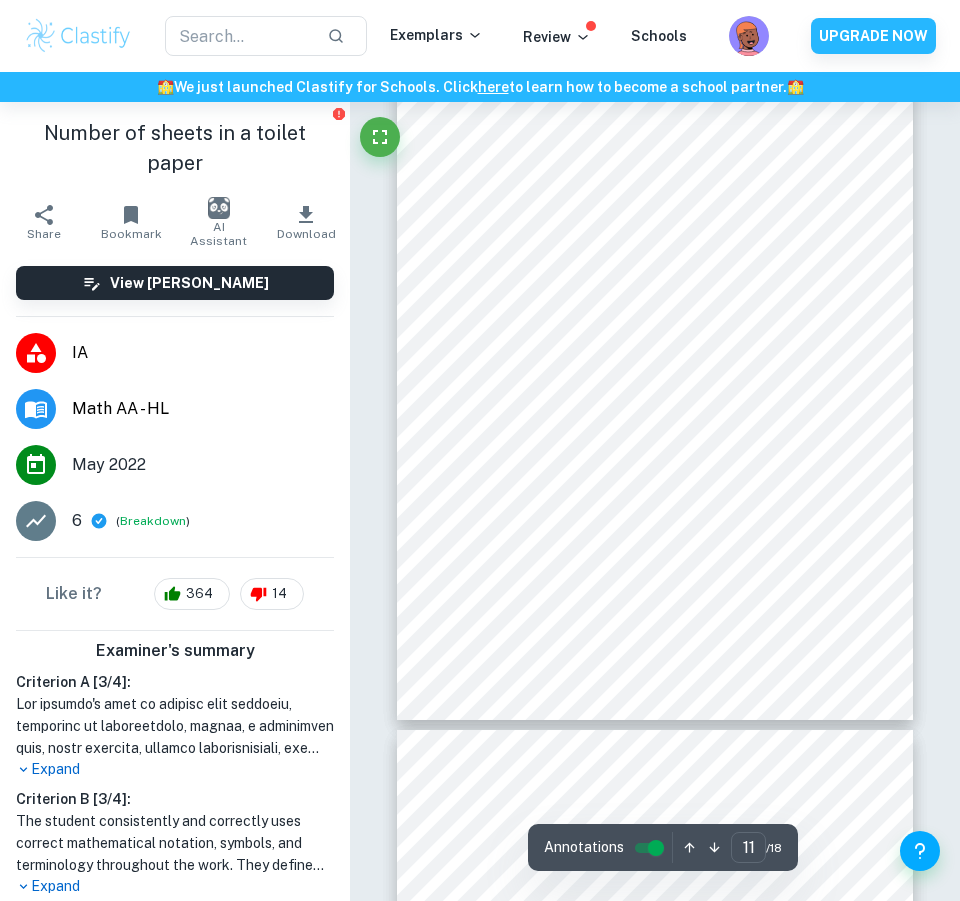 scroll, scrollTop: 7800, scrollLeft: 0, axis: vertical 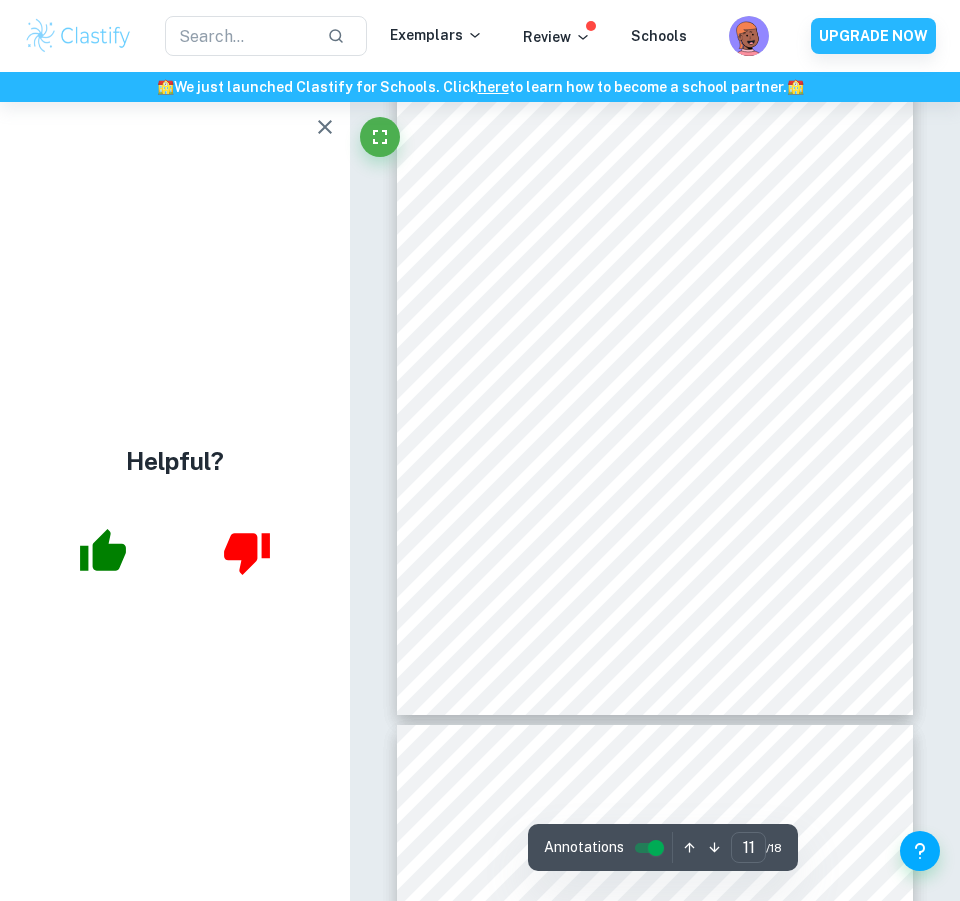 click 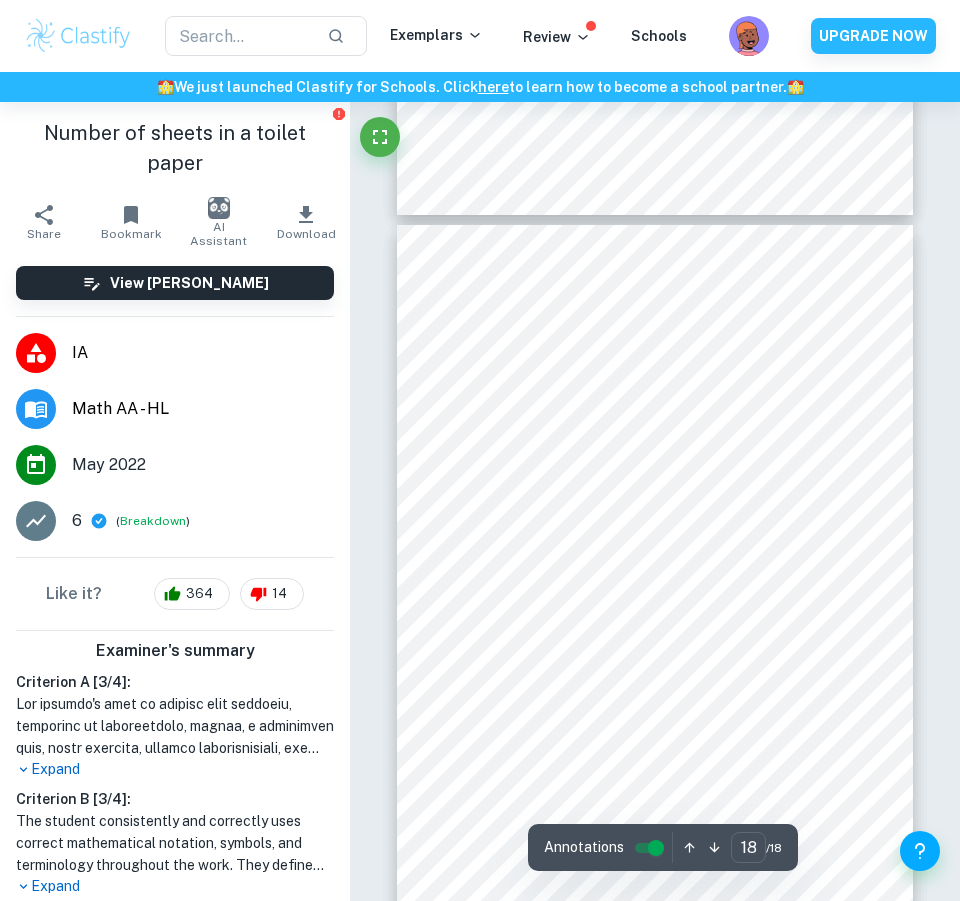 scroll, scrollTop: 12901, scrollLeft: 0, axis: vertical 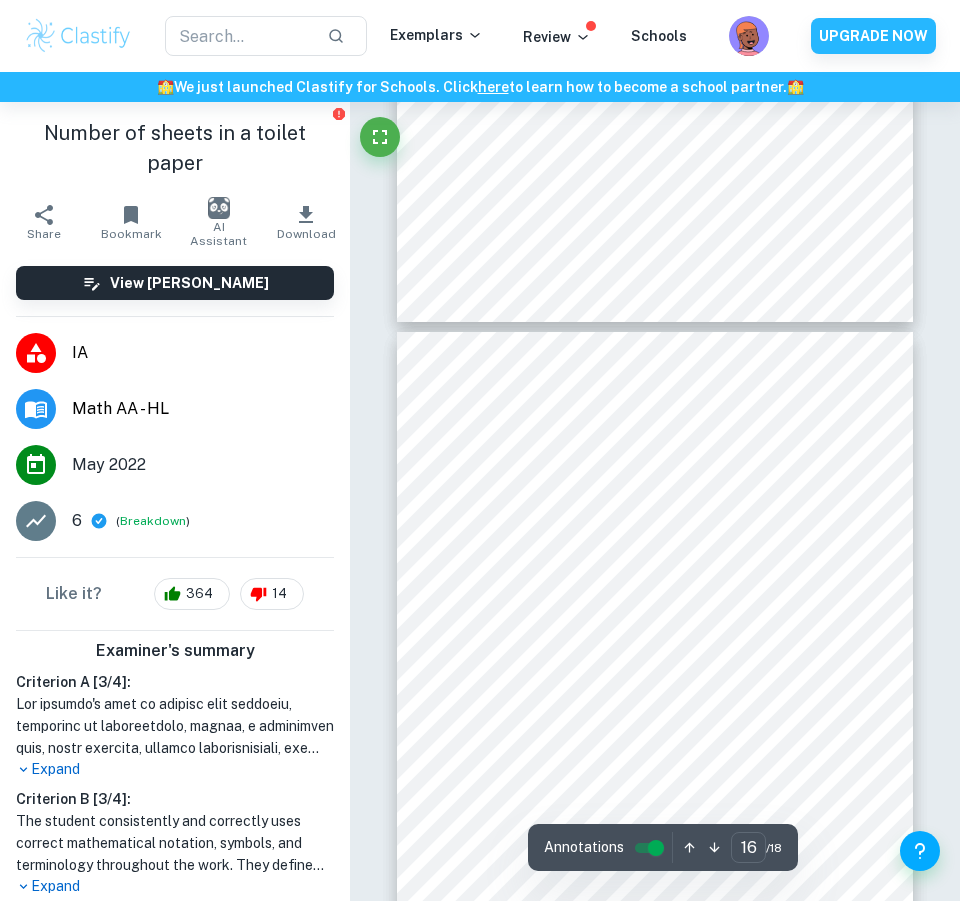 type on "15" 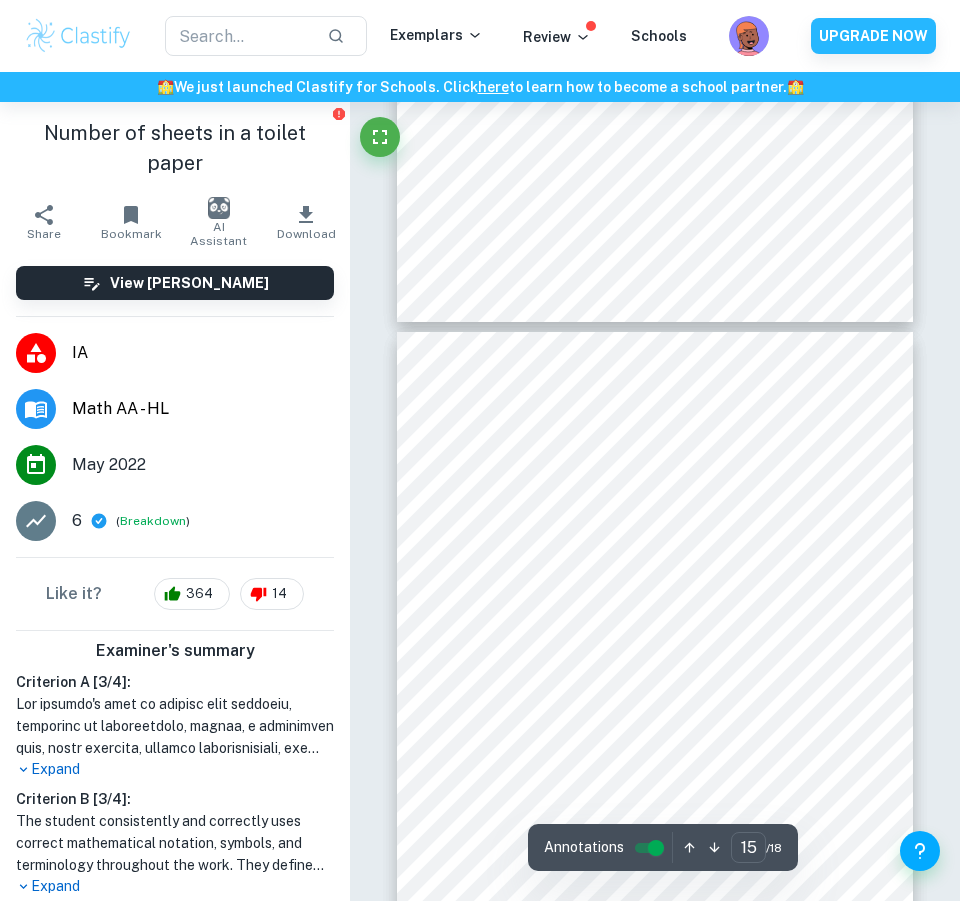 scroll, scrollTop: 10901, scrollLeft: 0, axis: vertical 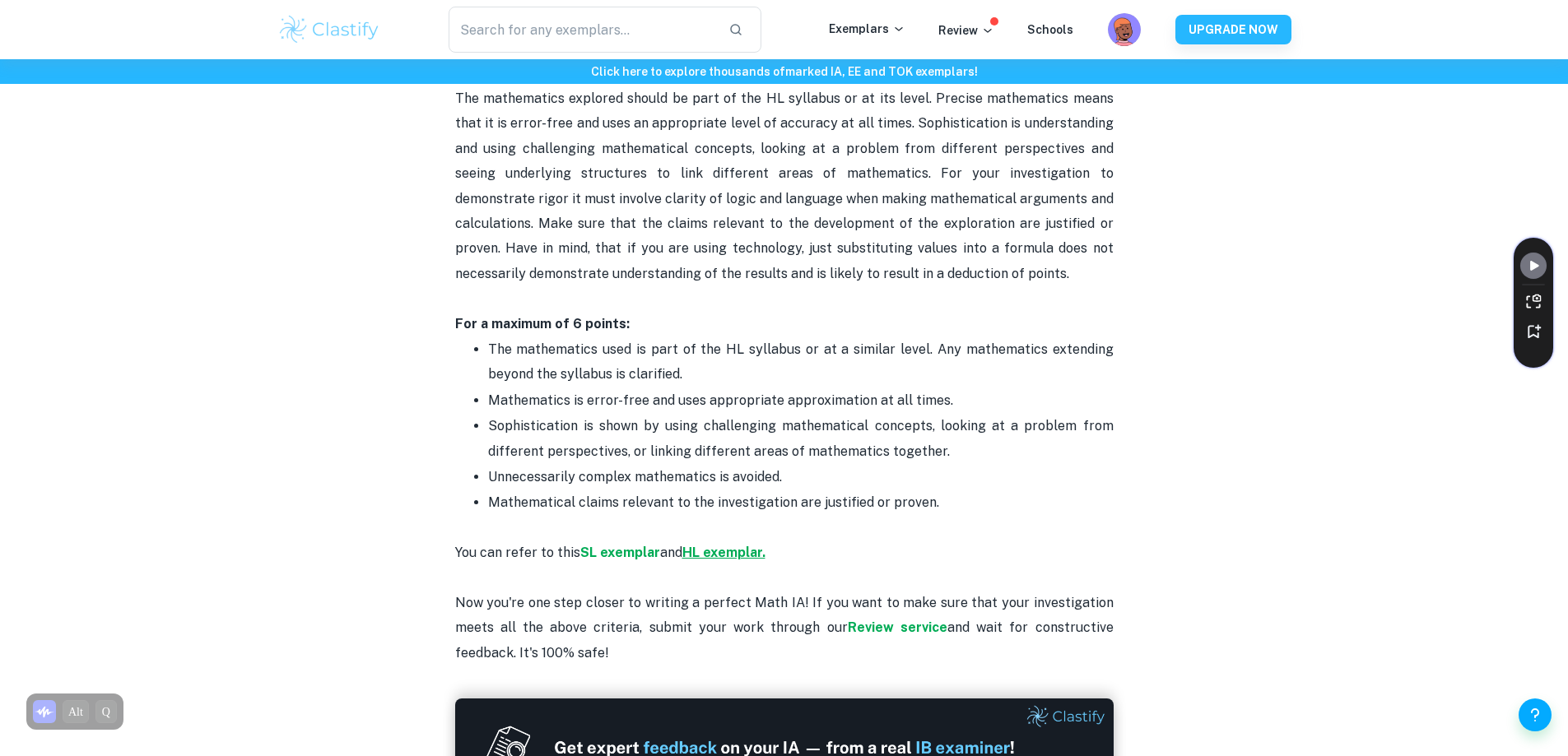 click on "HL exemplar." at bounding box center [724, 552] 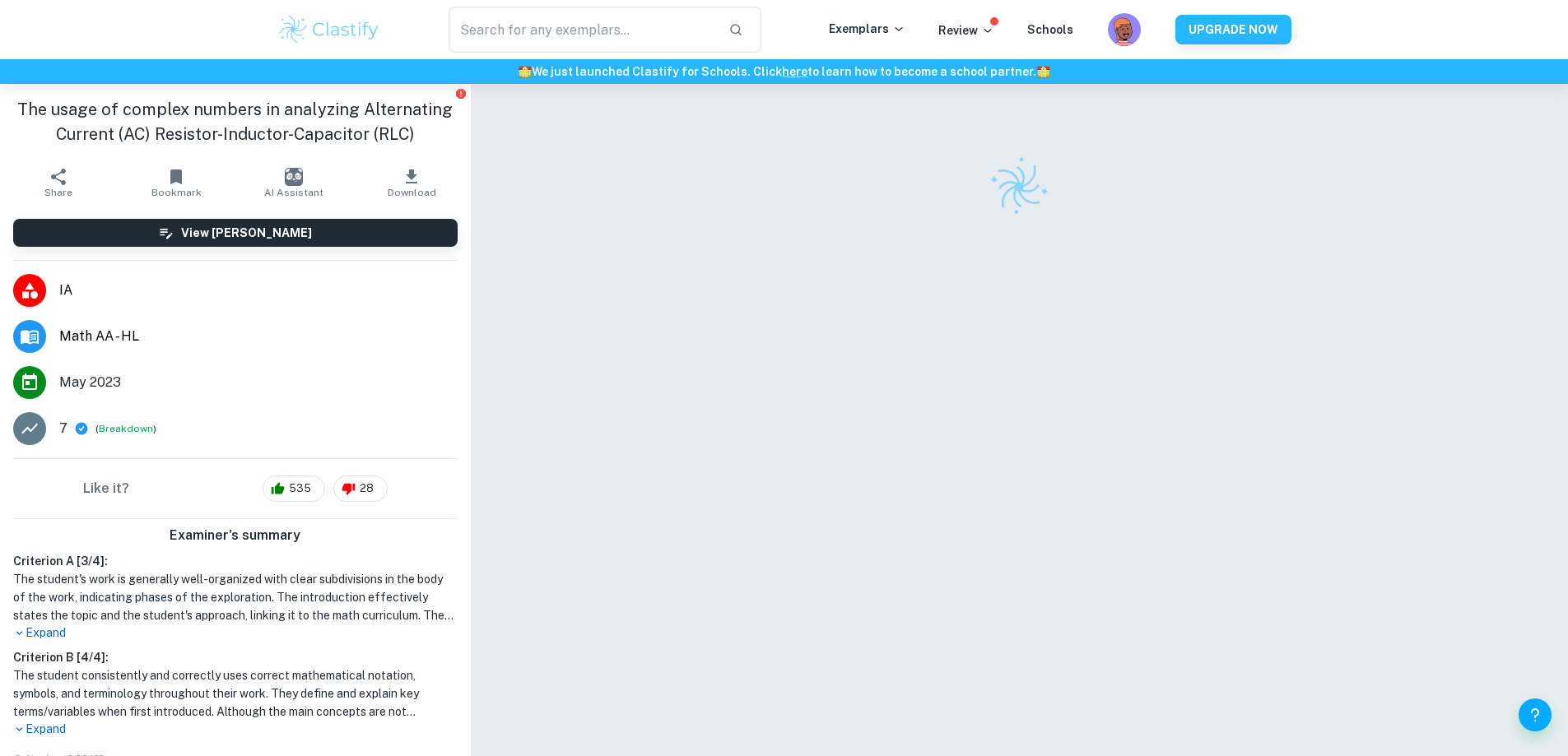 scroll, scrollTop: 0, scrollLeft: 0, axis: both 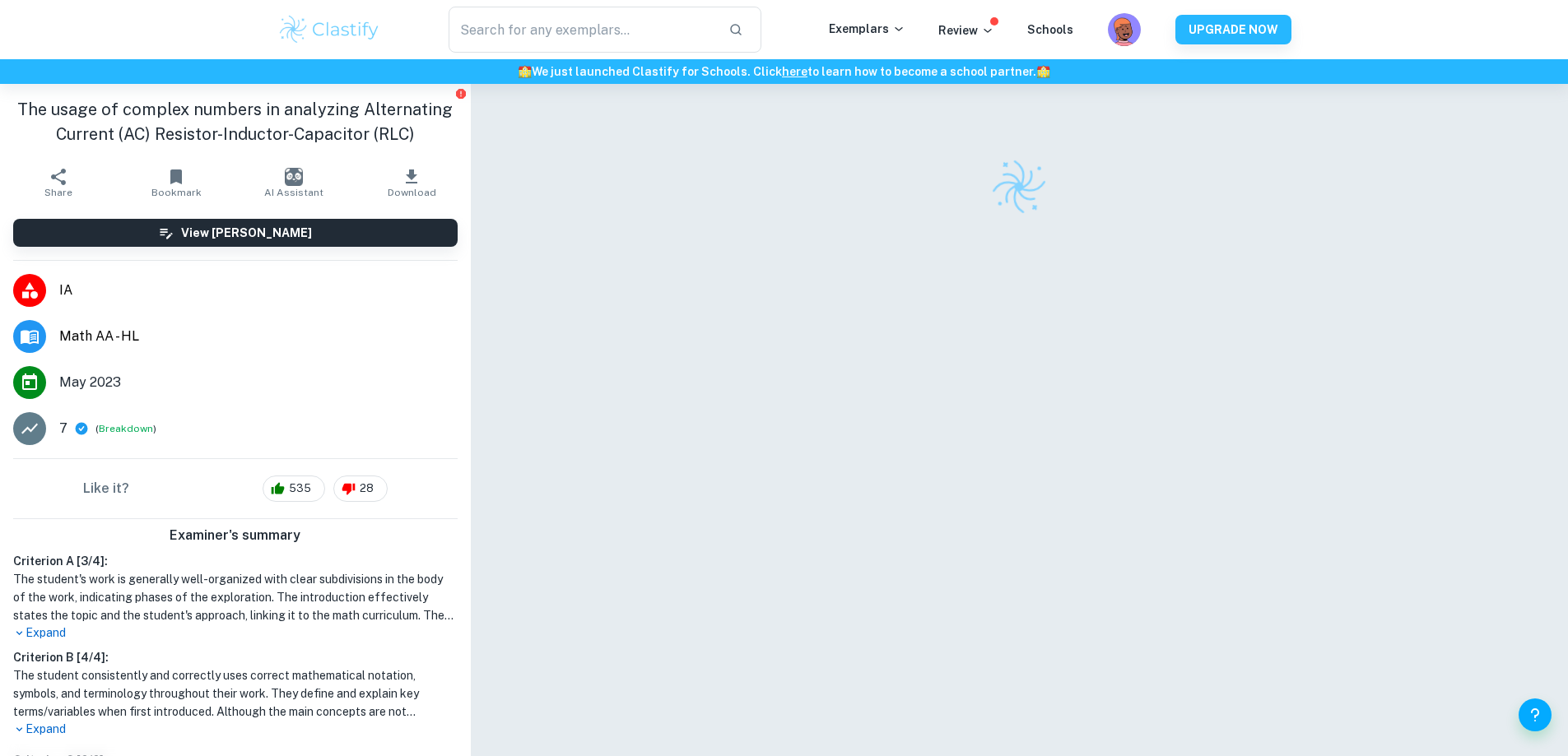 checkbox on "true" 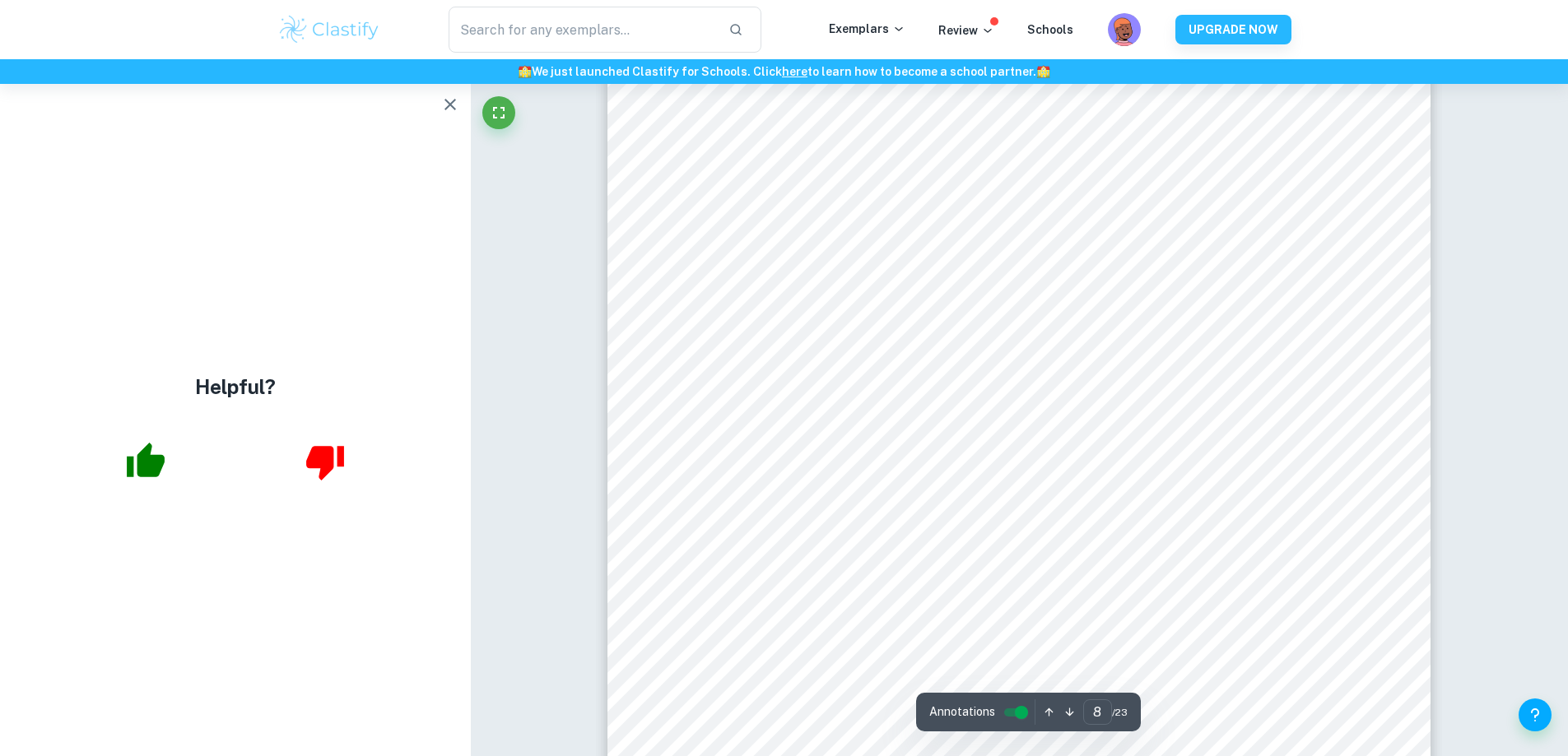 scroll, scrollTop: 8884, scrollLeft: 0, axis: vertical 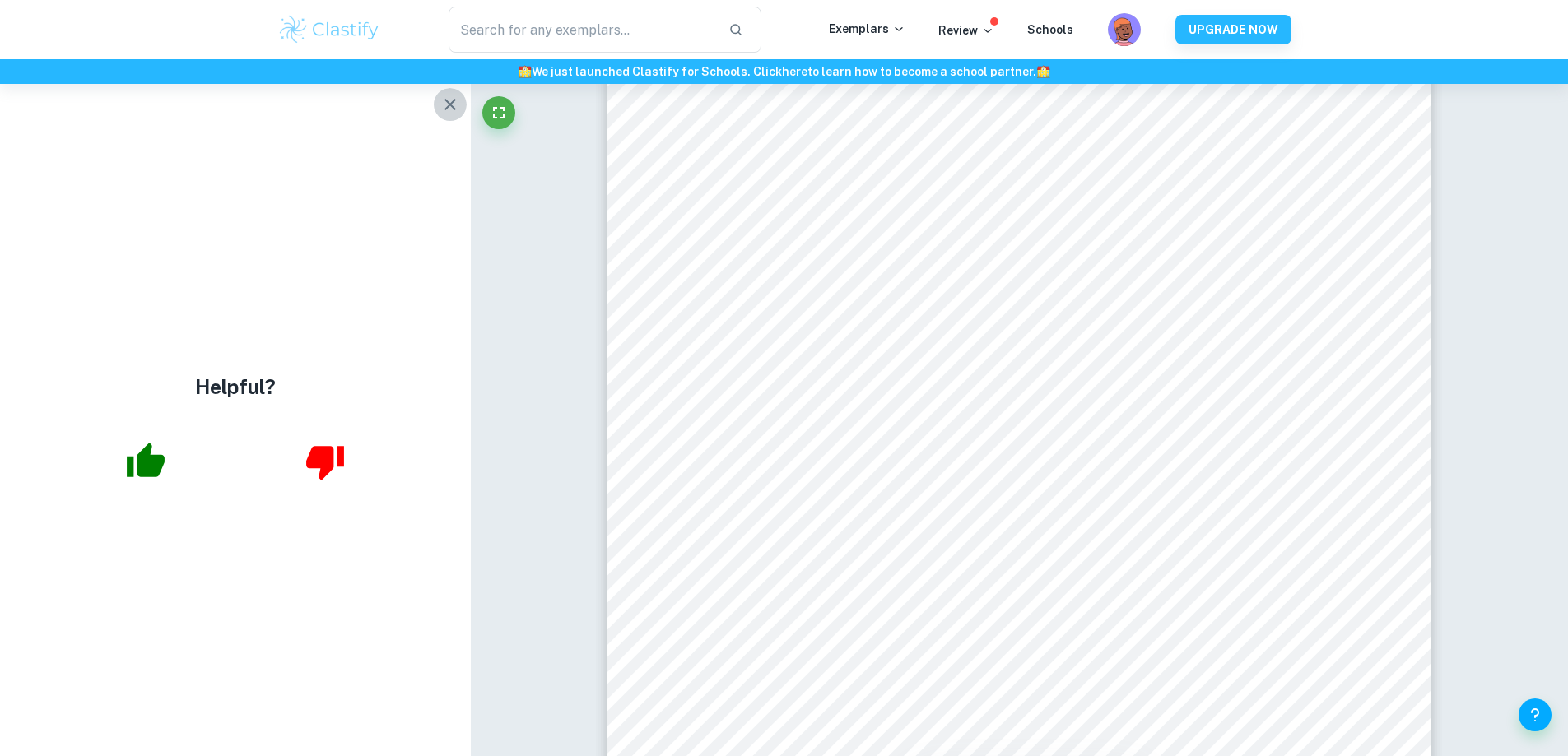 click 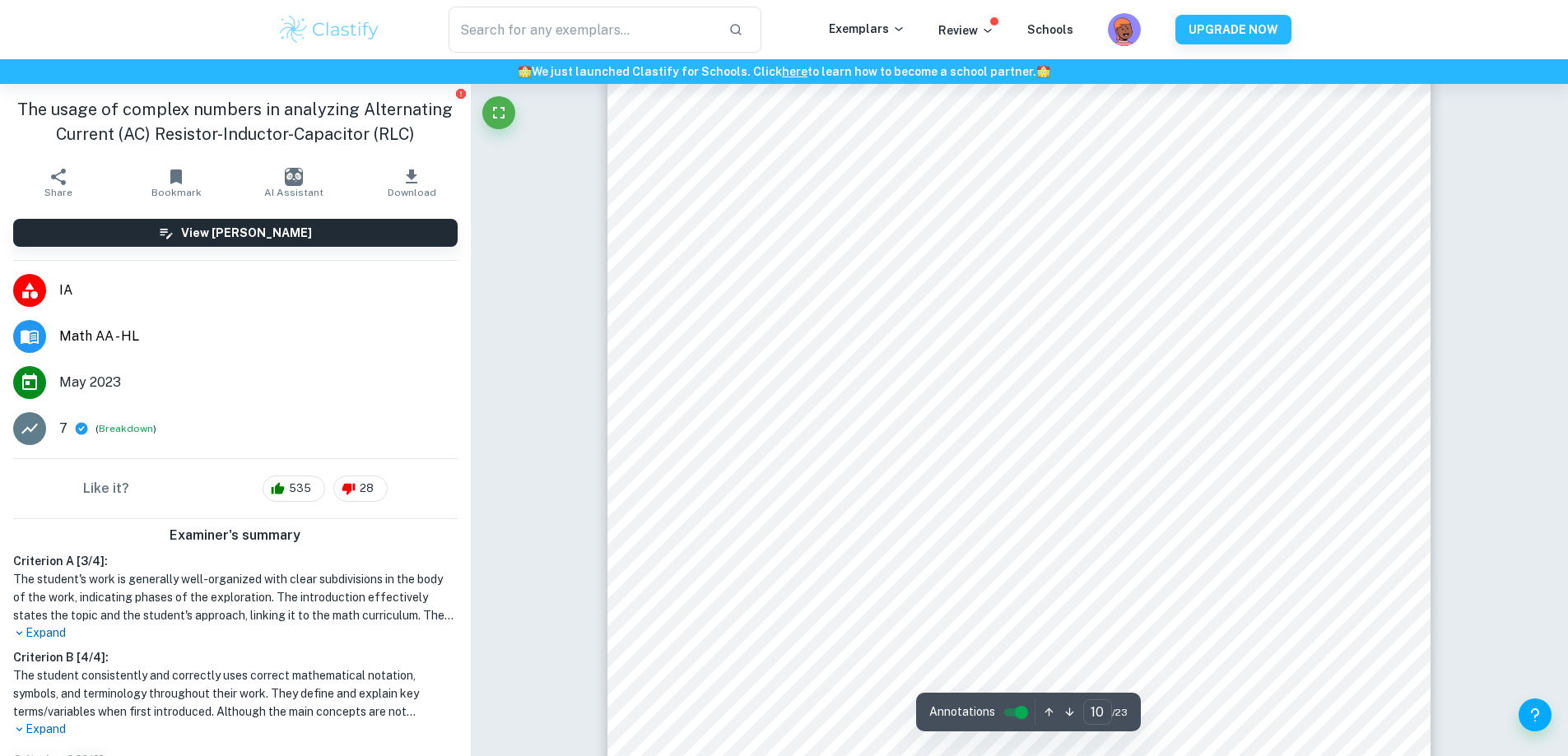 scroll, scrollTop: 11023, scrollLeft: 0, axis: vertical 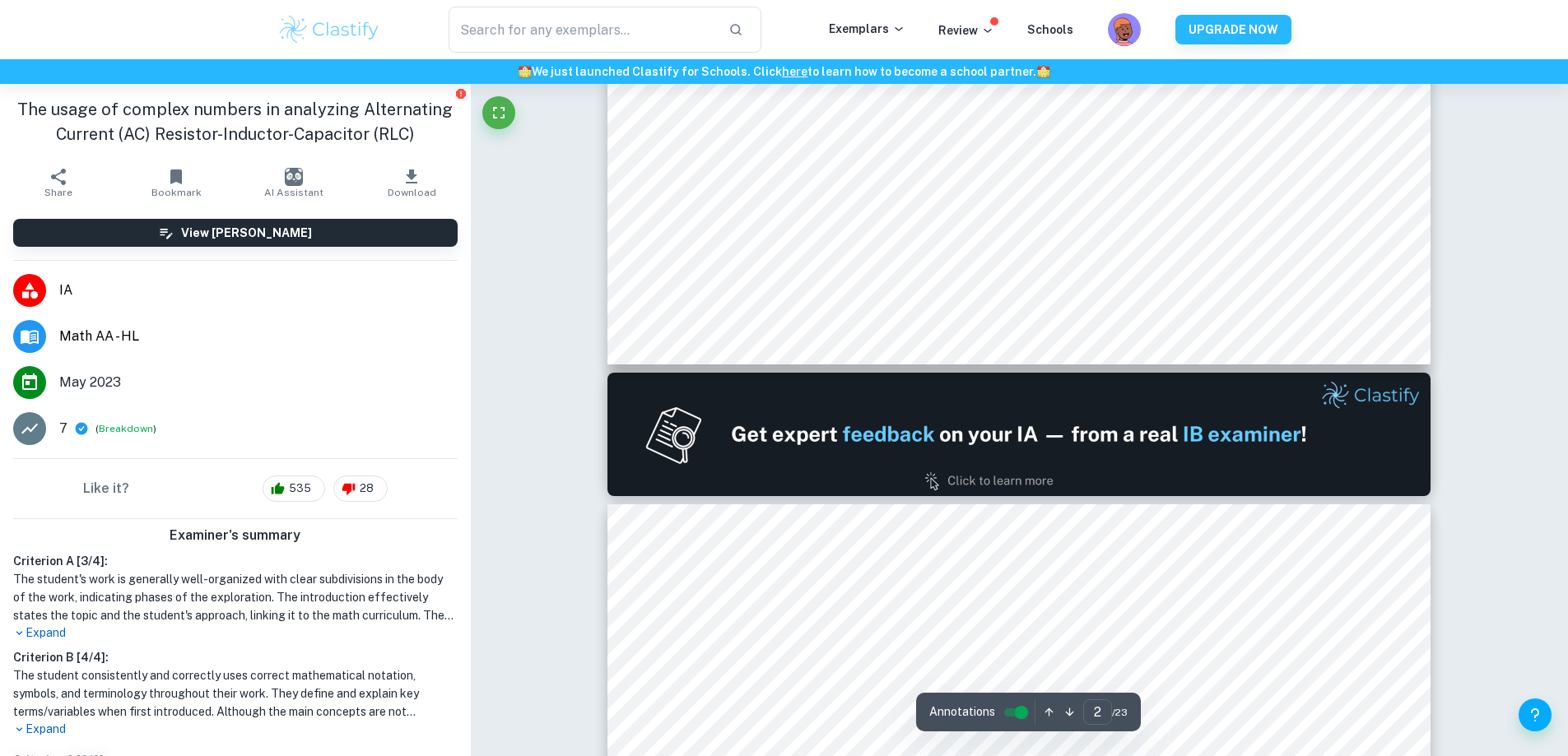 type on "1" 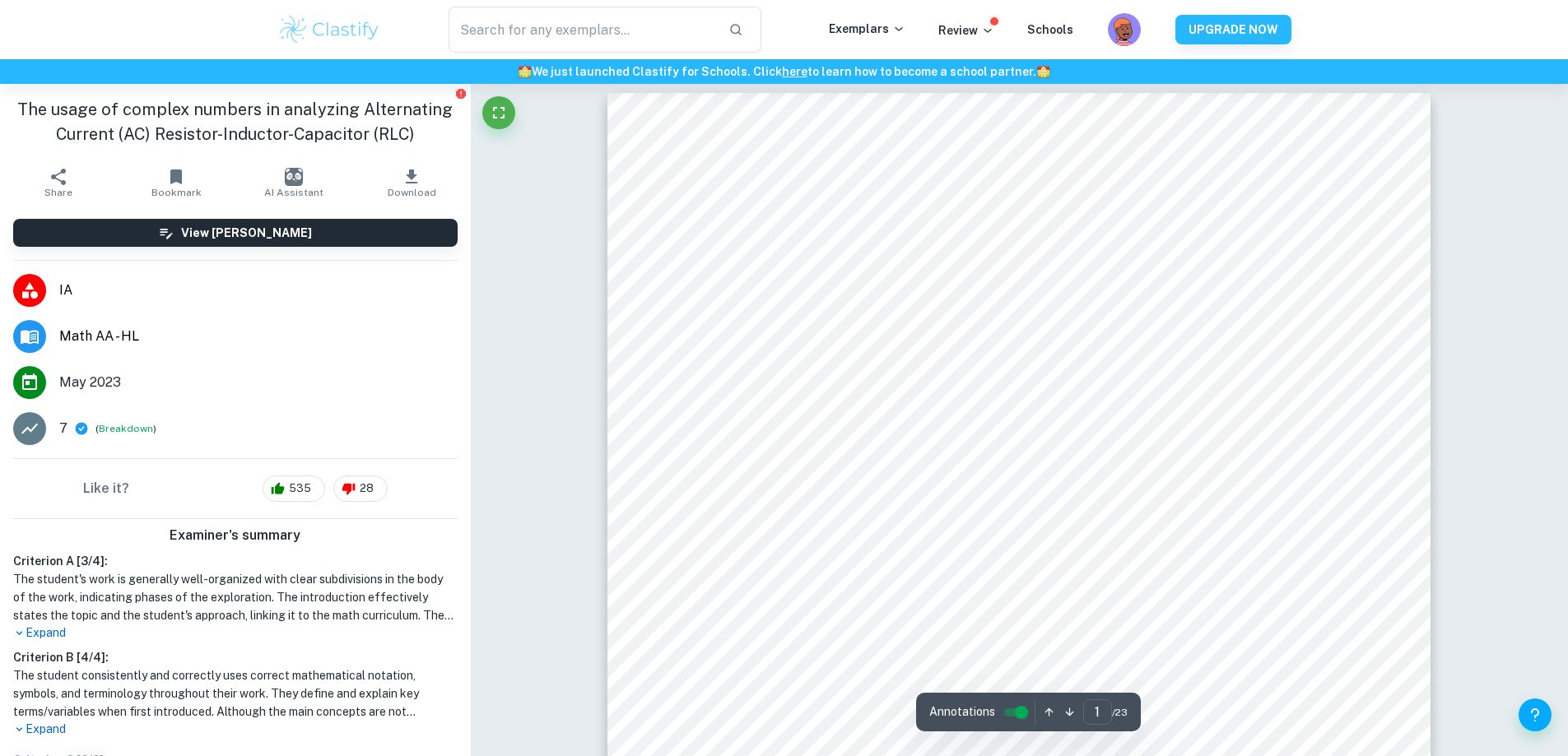 scroll, scrollTop: 0, scrollLeft: 0, axis: both 